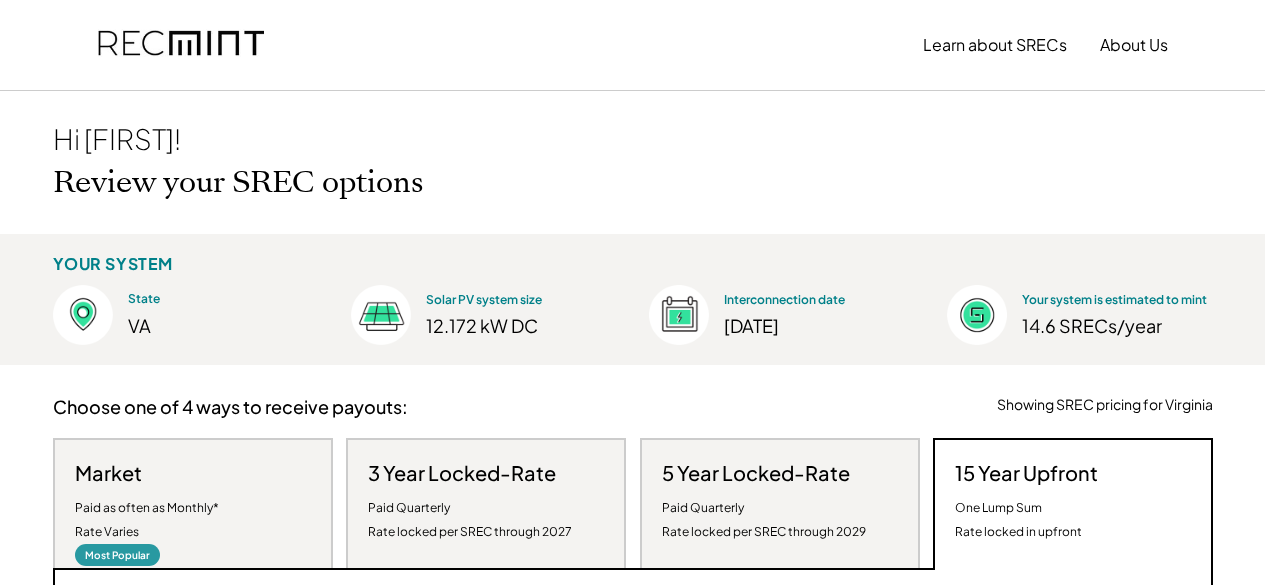 scroll, scrollTop: 0, scrollLeft: 0, axis: both 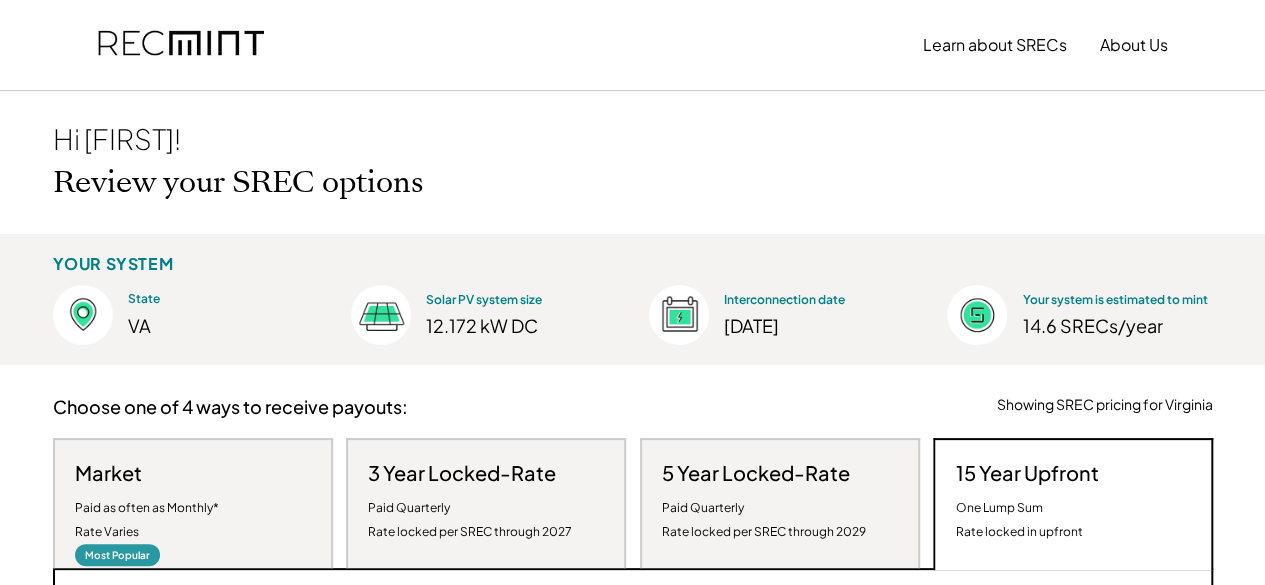 click at bounding box center (181, 45) 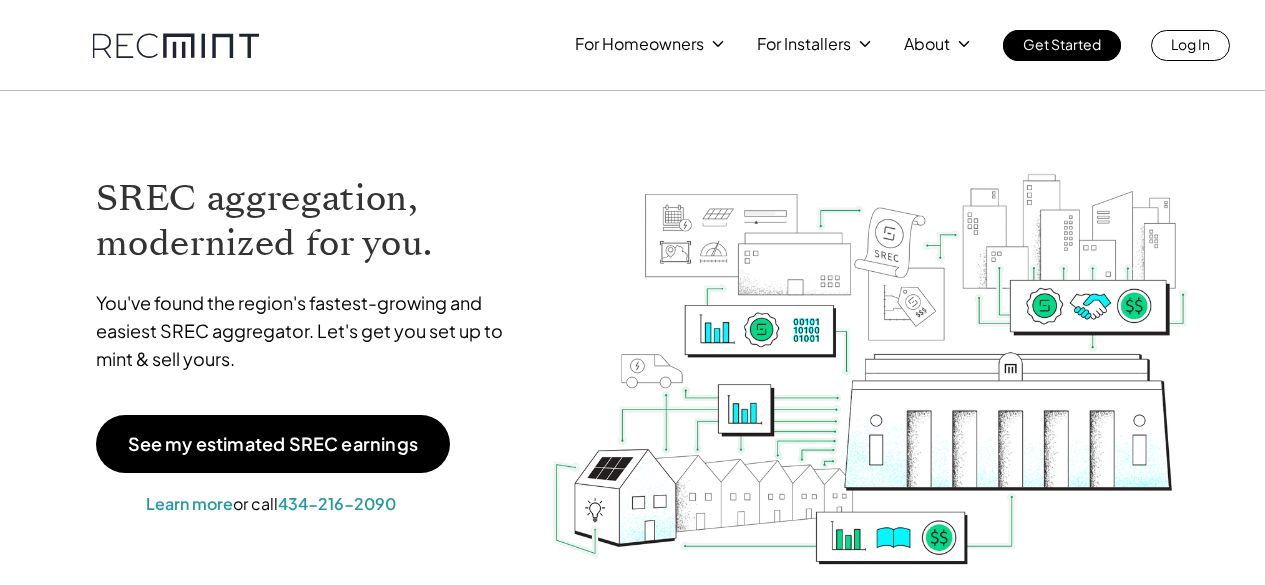 scroll, scrollTop: 0, scrollLeft: 0, axis: both 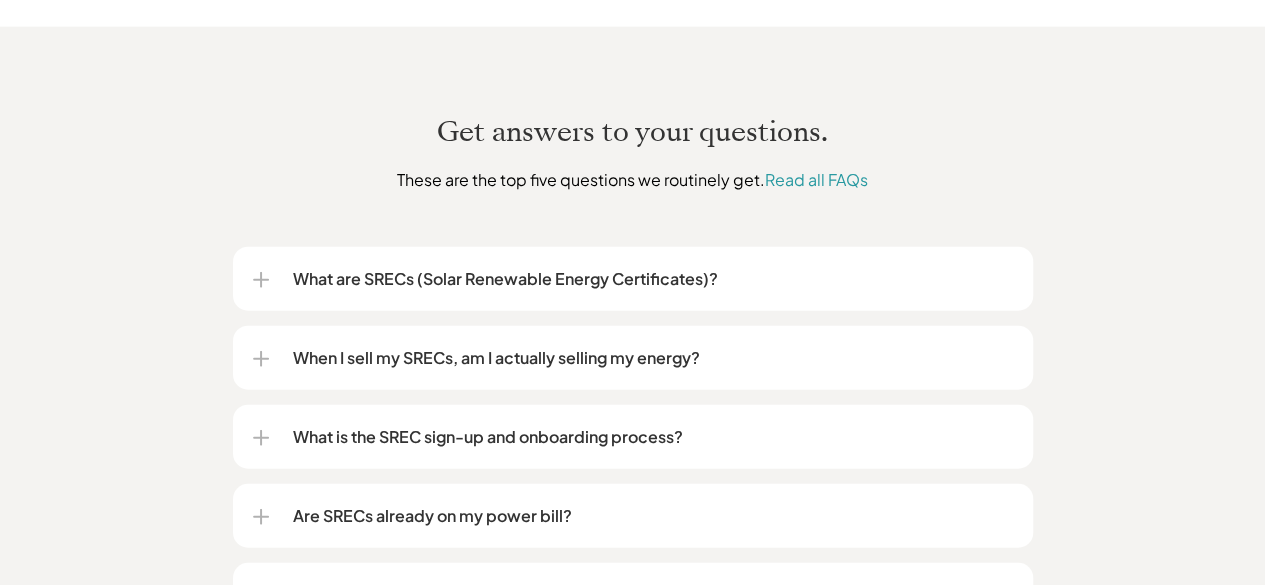 click on "What are SRECs (Solar Renewable Energy Certificates)?" at bounding box center (653, 279) 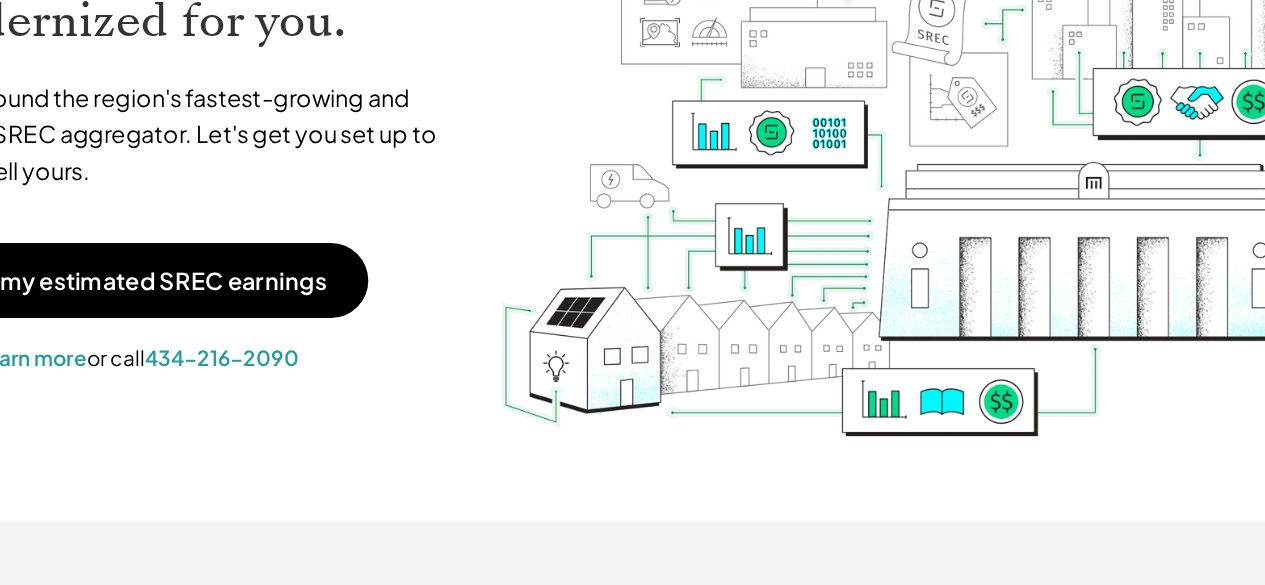 scroll, scrollTop: 0, scrollLeft: 0, axis: both 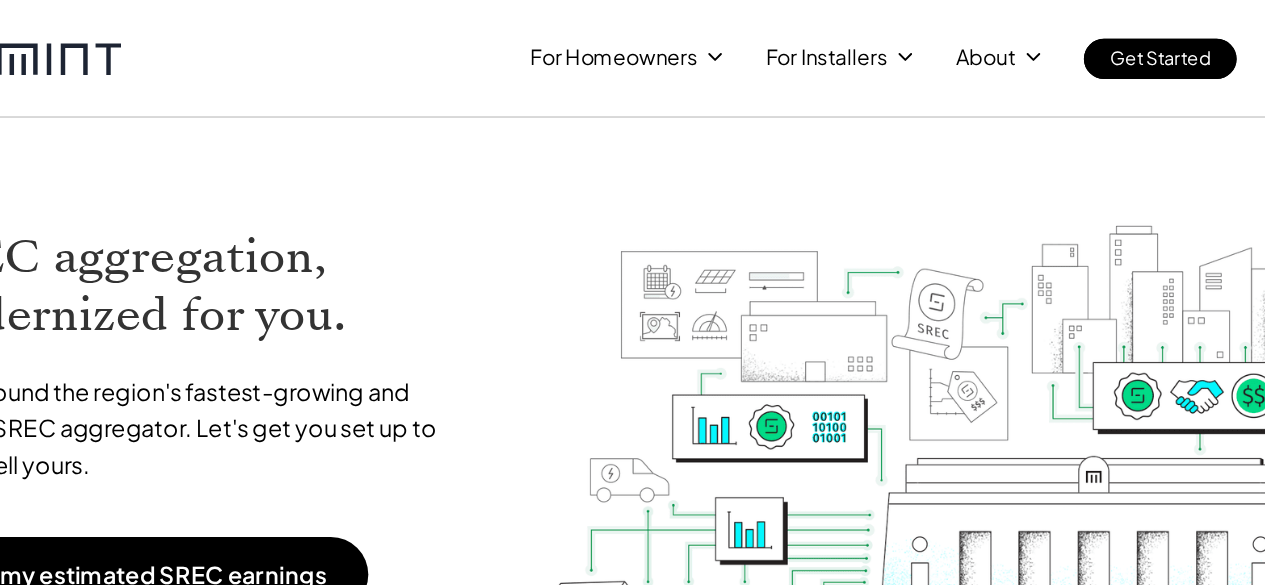 click on "For Installers" at bounding box center (804, 44) 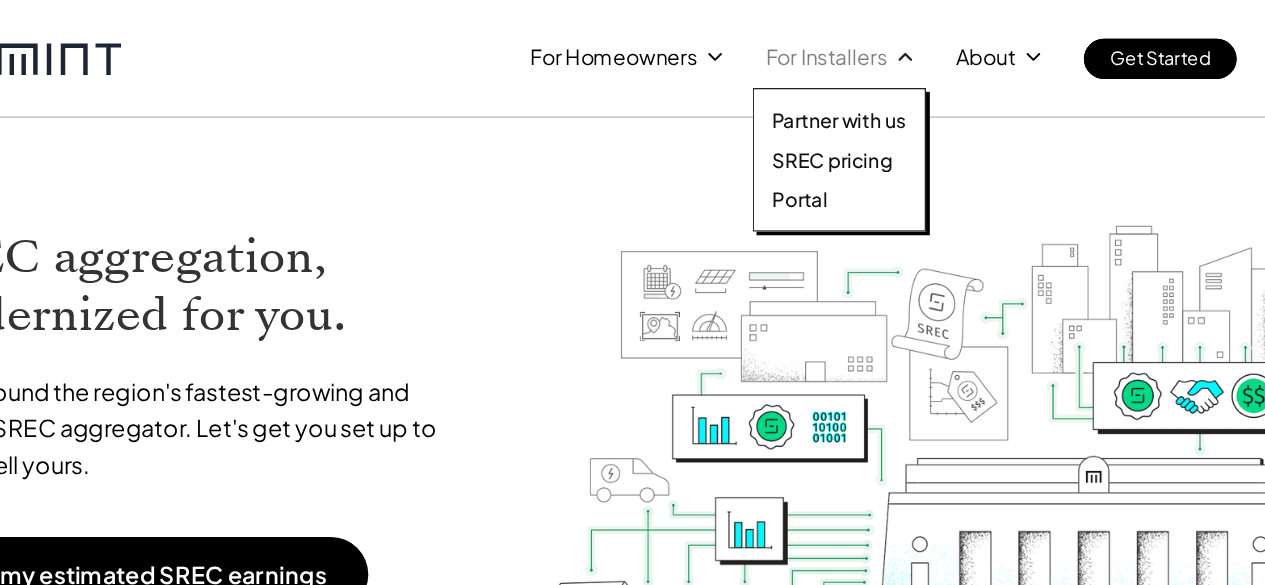 click on "Portal" at bounding box center [814, 154] 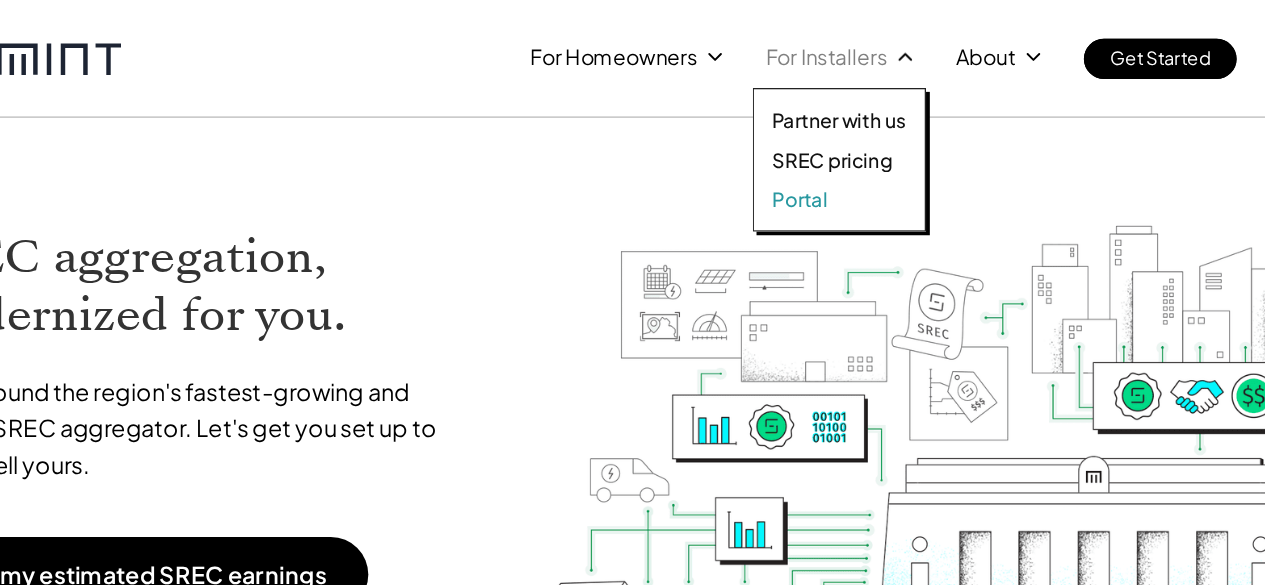 click on "SREC pricing" at bounding box center (808, 124) 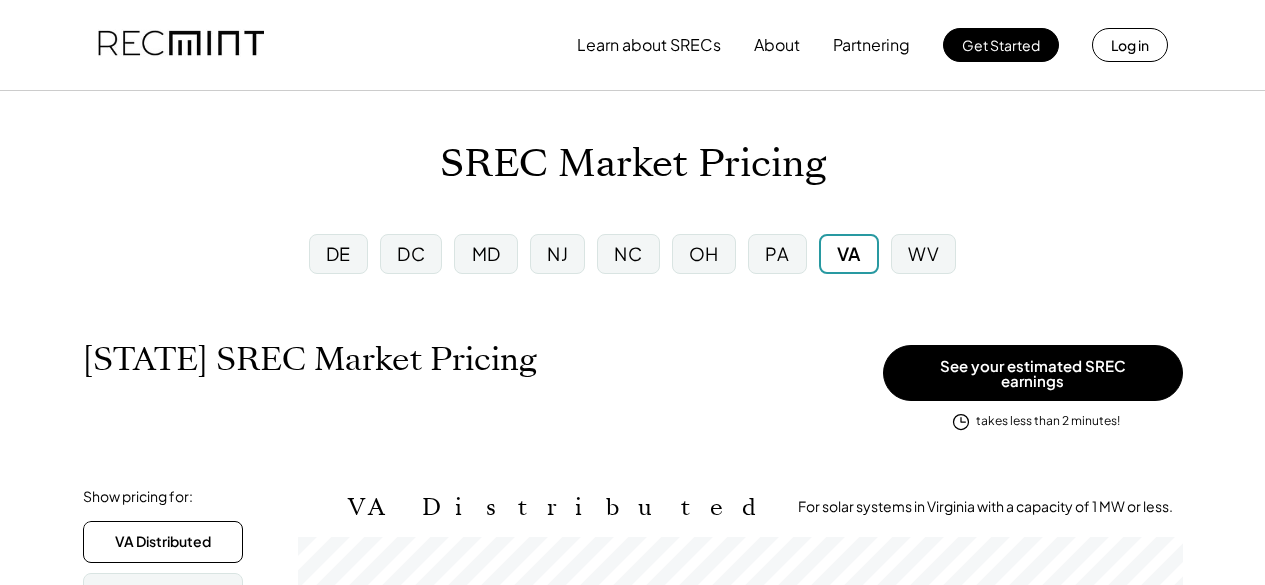 scroll, scrollTop: 0, scrollLeft: 0, axis: both 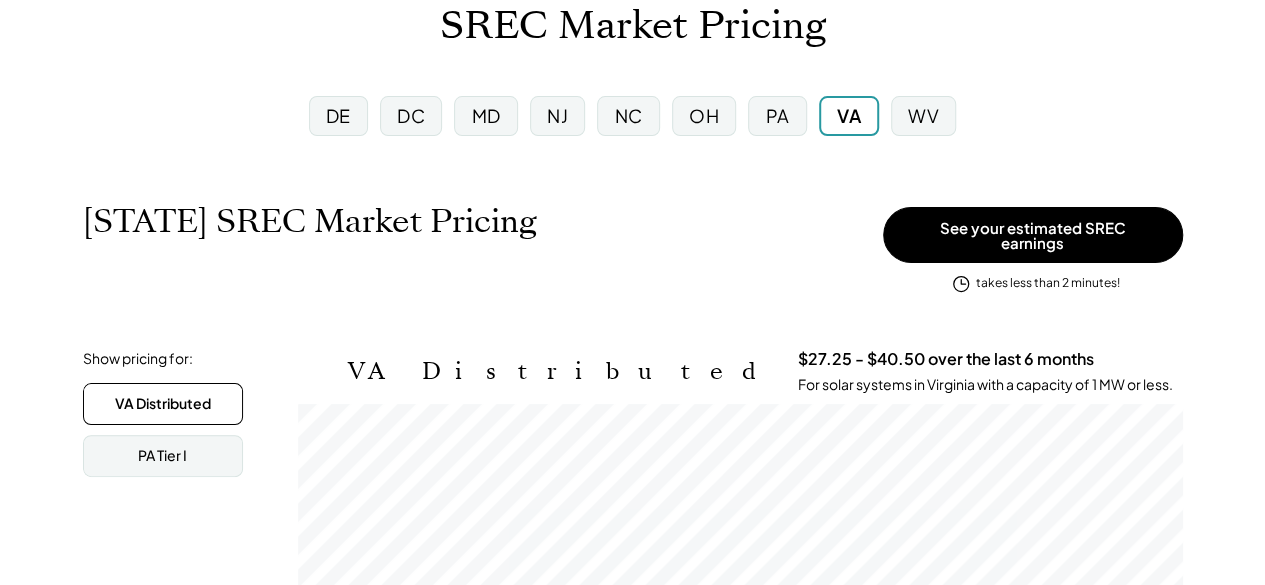 click on "See your estimated SREC earnings" at bounding box center [1033, 235] 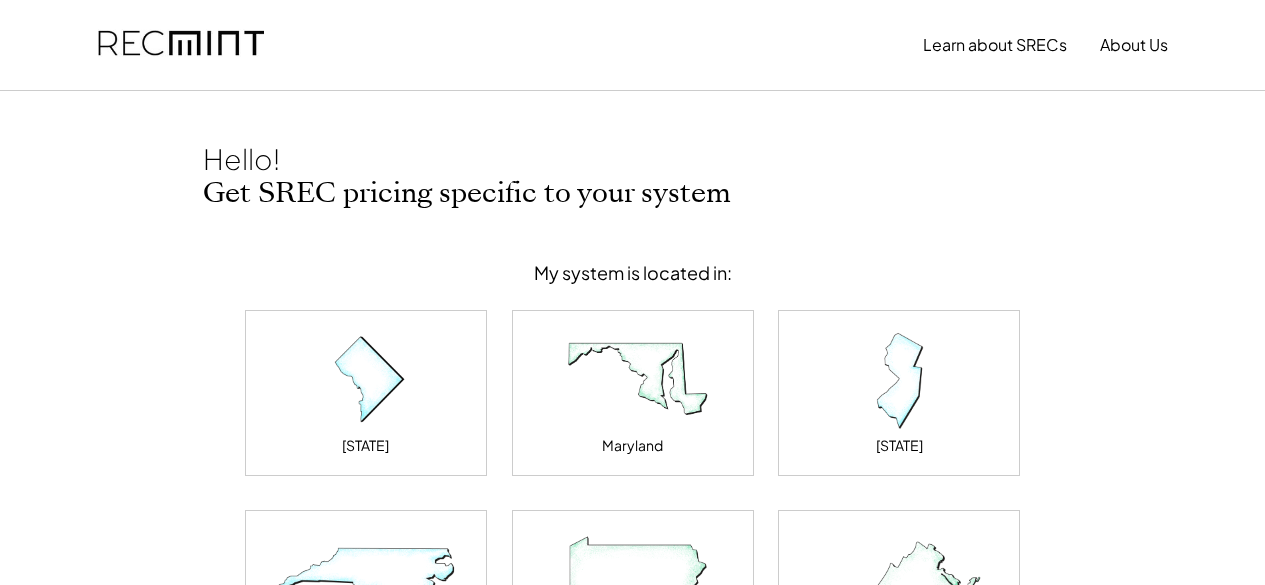 scroll, scrollTop: 0, scrollLeft: 0, axis: both 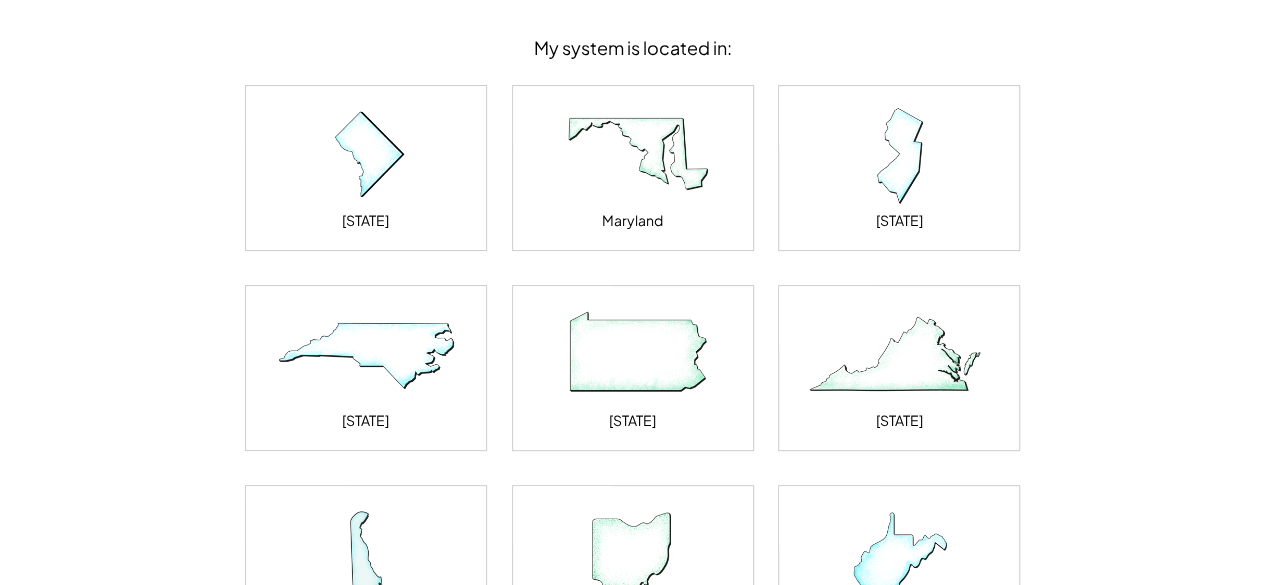 click at bounding box center [633, 156] 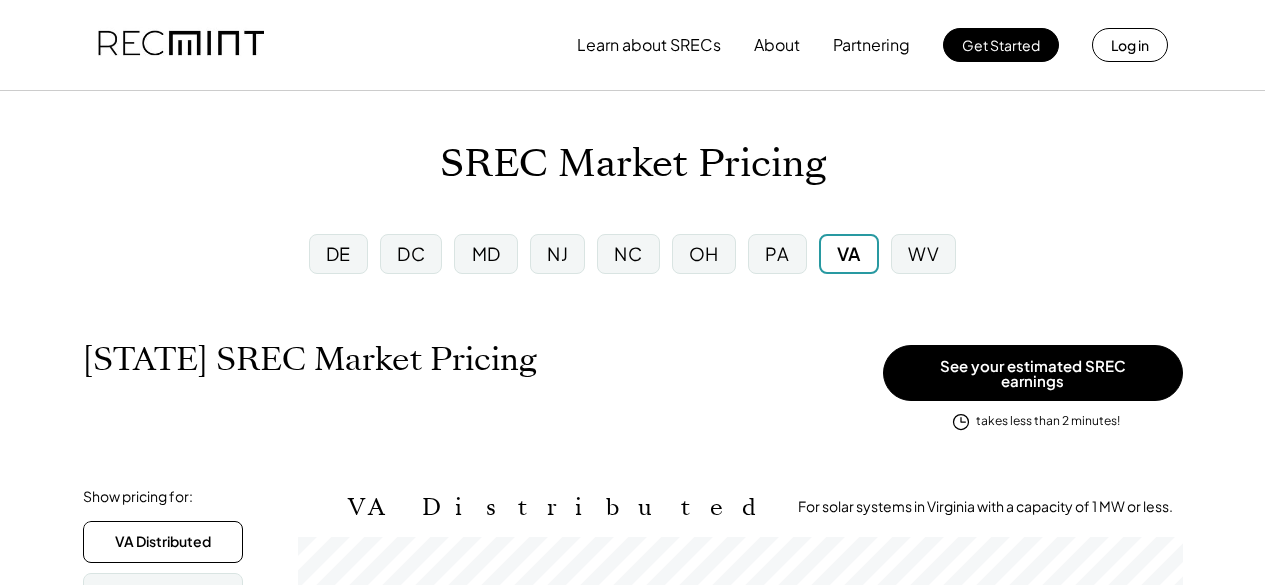 scroll, scrollTop: 138, scrollLeft: 0, axis: vertical 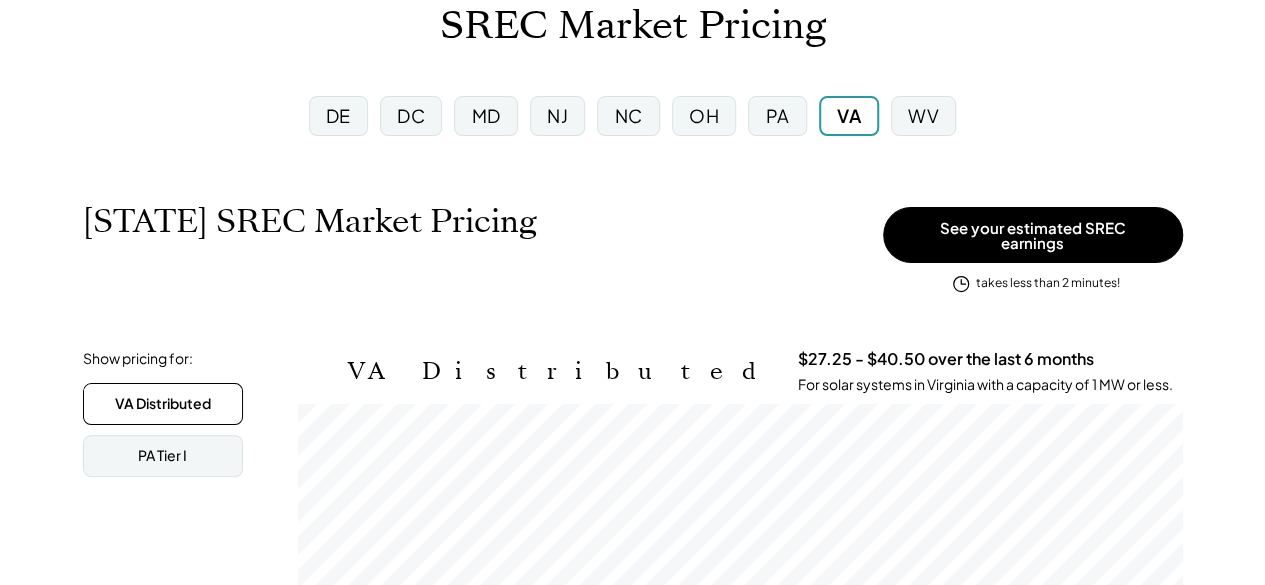 click on "See your estimated SREC earnings" at bounding box center (1033, 235) 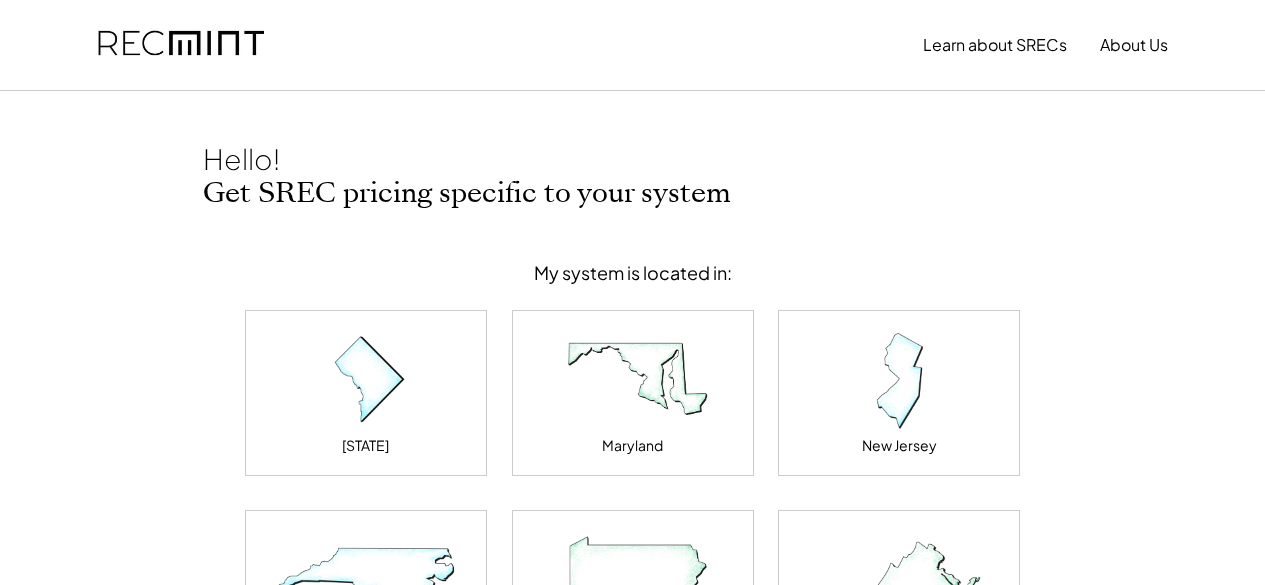 scroll, scrollTop: 0, scrollLeft: 0, axis: both 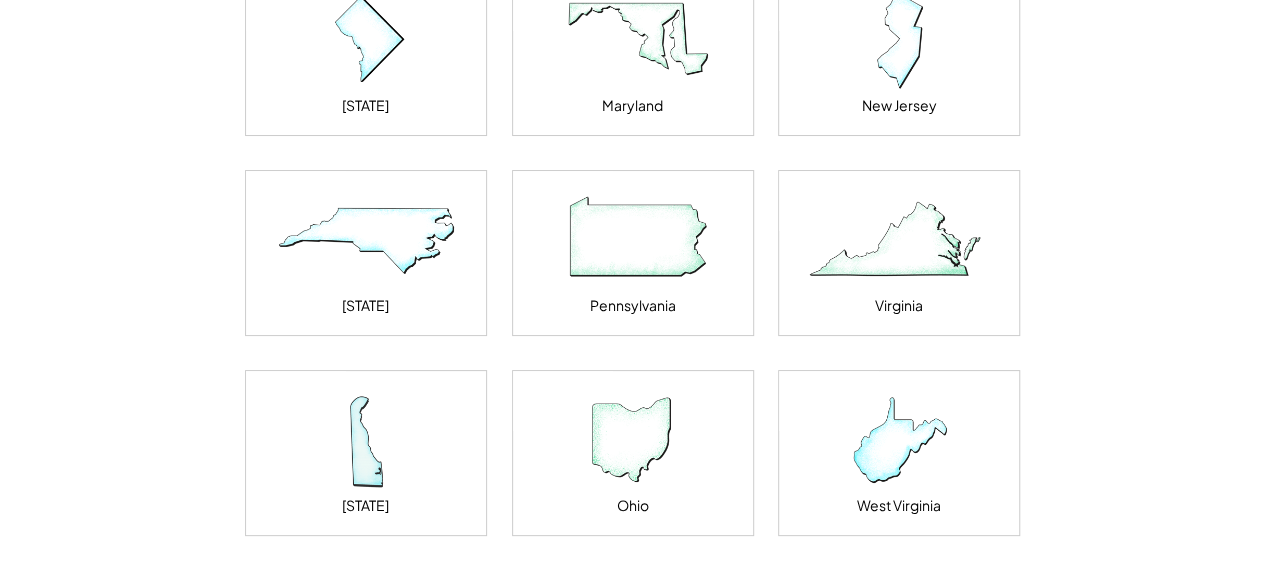 click at bounding box center [899, 241] 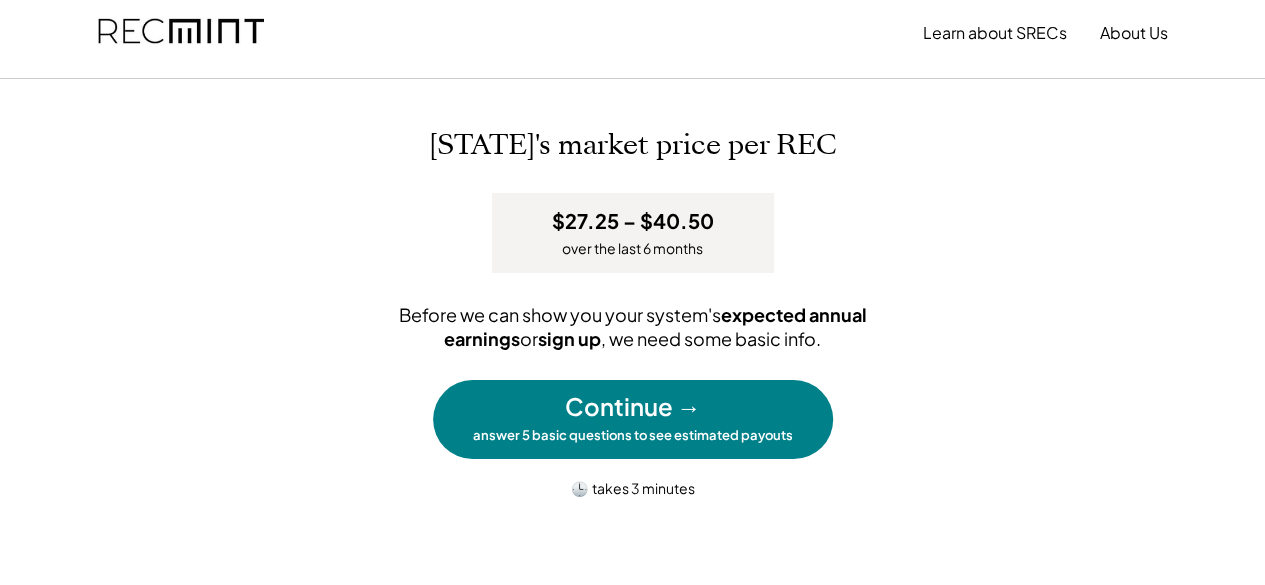 scroll, scrollTop: 0, scrollLeft: 0, axis: both 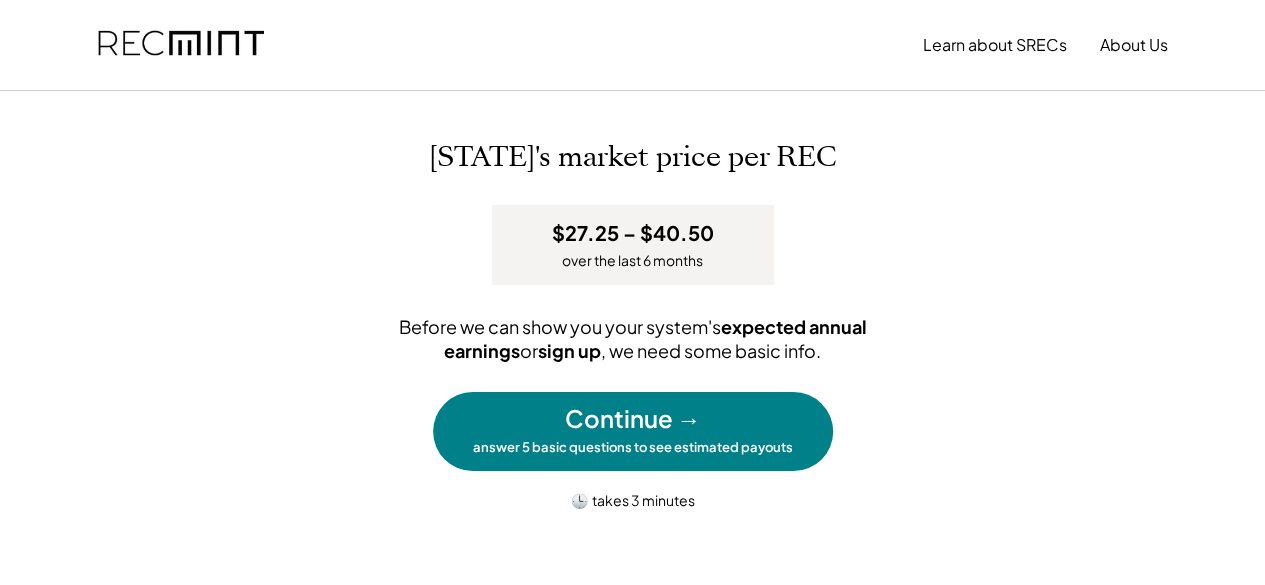 click on "answer 5 basic questions to see estimated payouts" at bounding box center (633, 447) 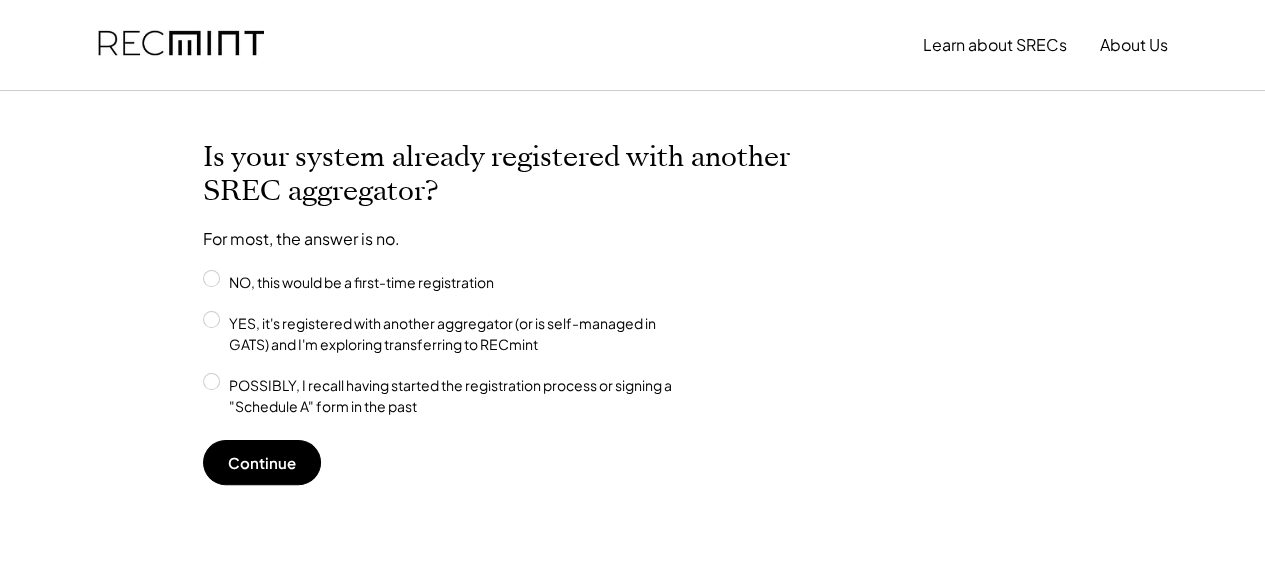 click on "Continue" at bounding box center [262, 462] 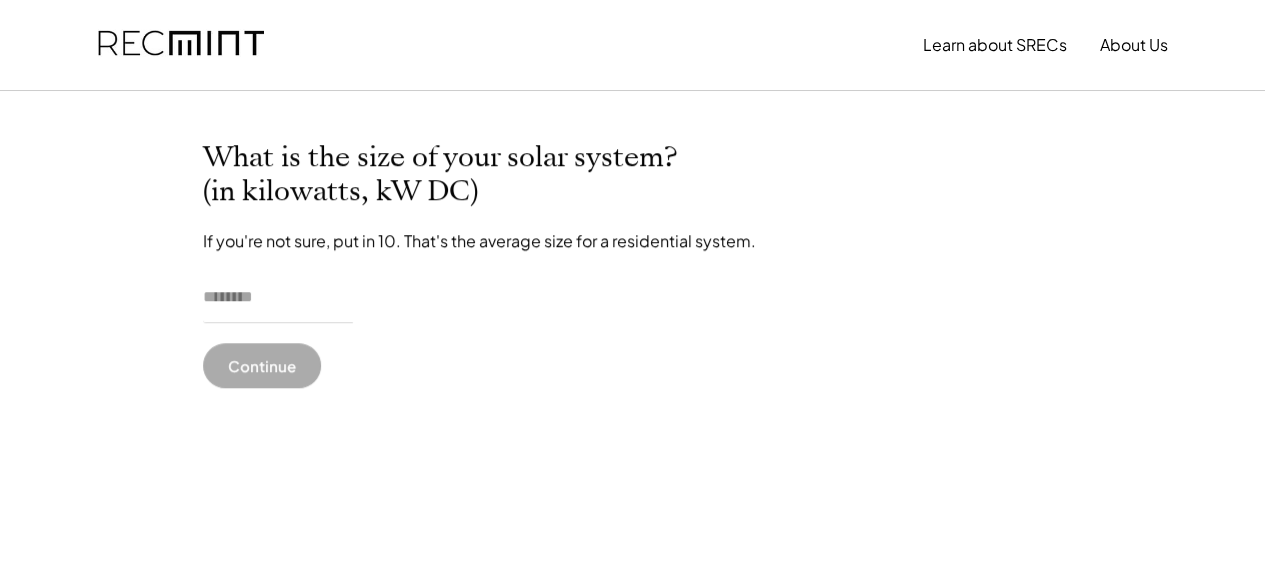 click at bounding box center [278, 298] 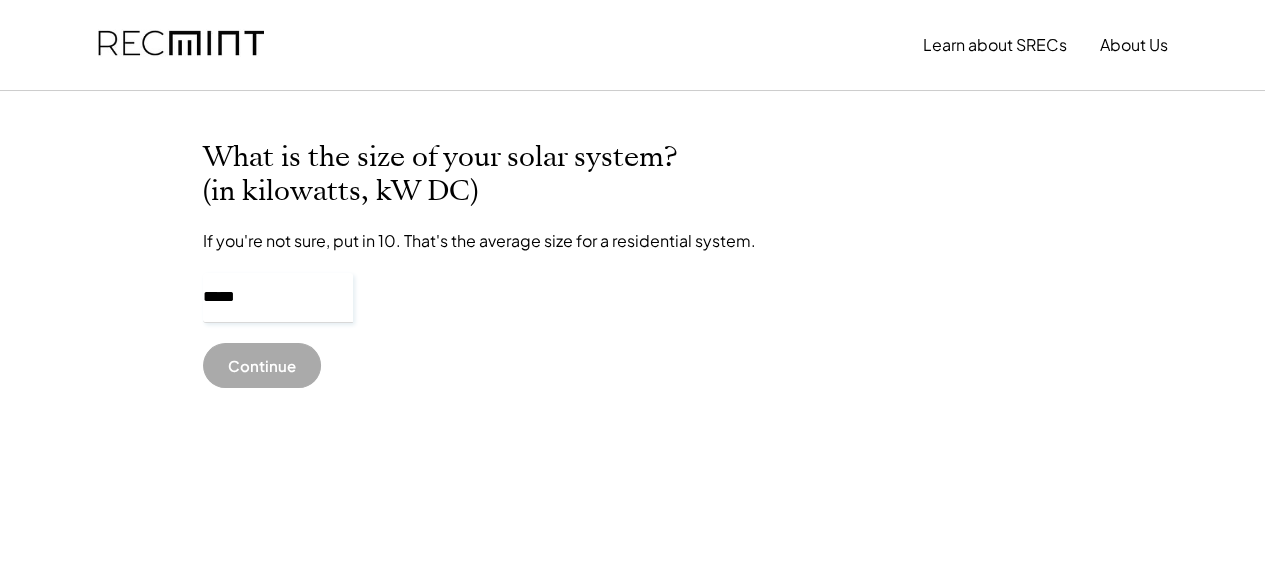 type on "*****" 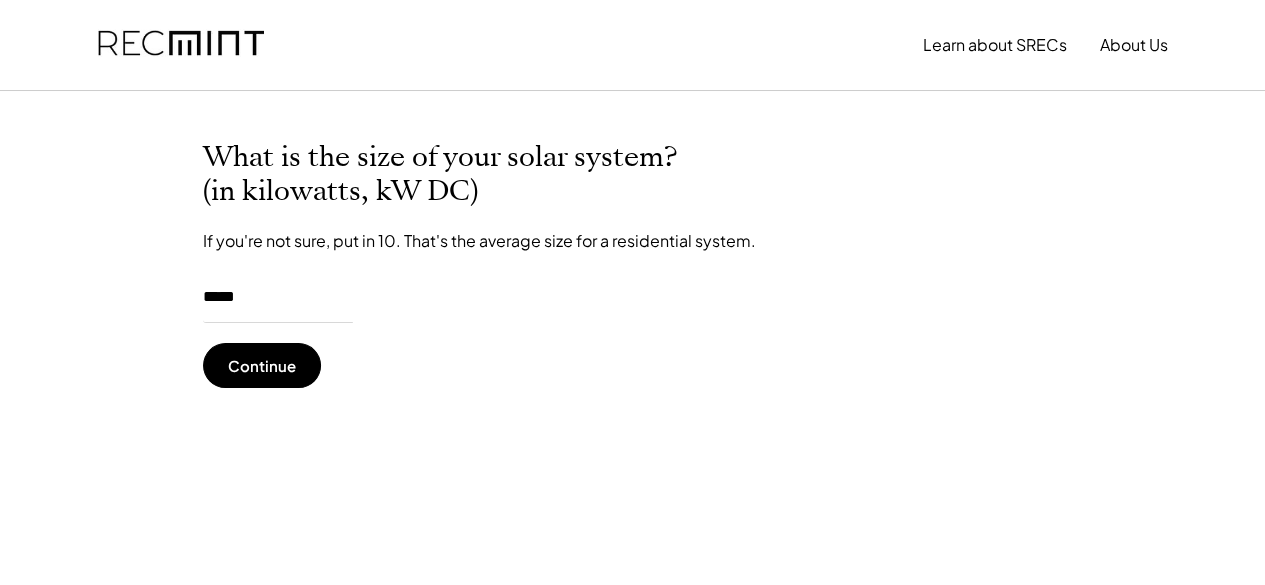 click on "Continue" at bounding box center [262, 365] 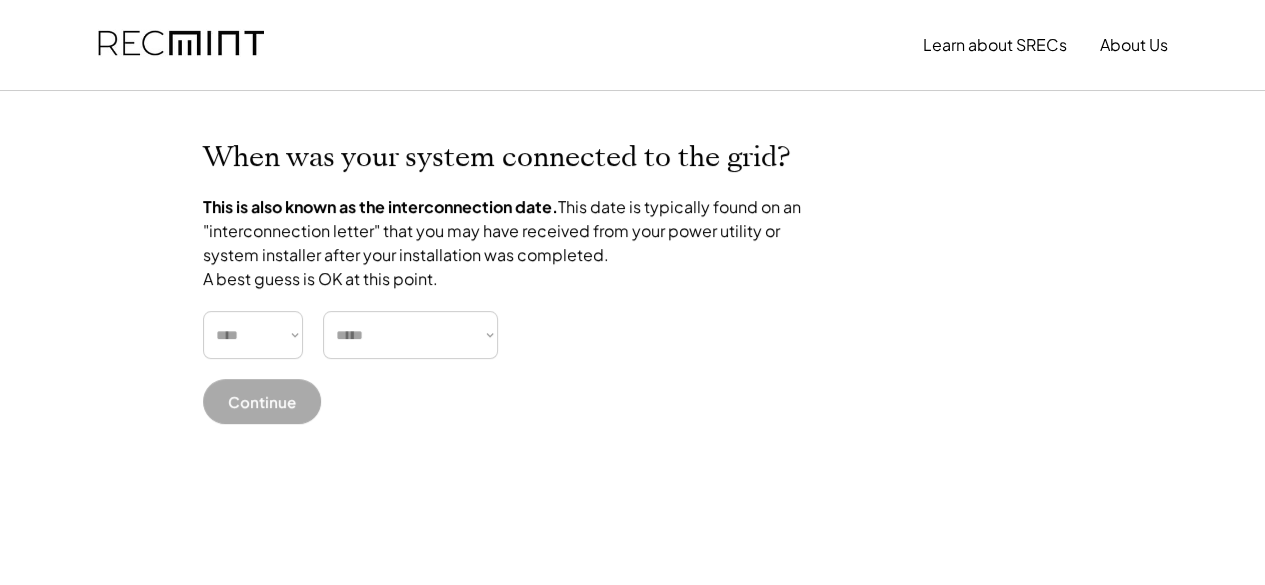 click on "**** **** **** **** **** **** **** **** **** **** **** **** **** **** ****" at bounding box center (253, 335) 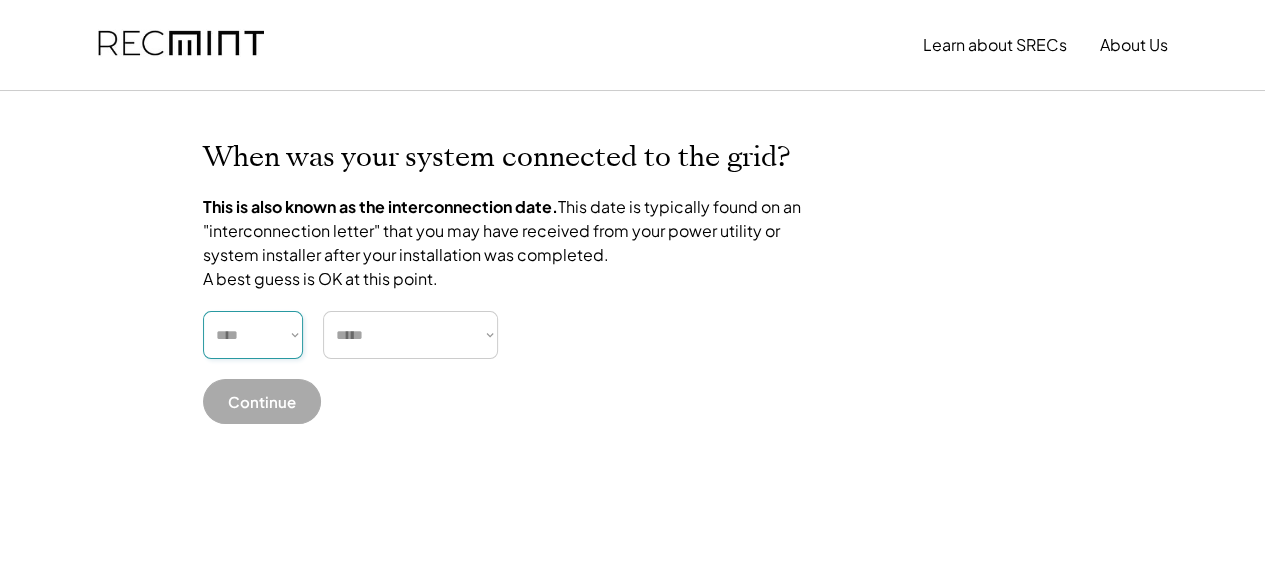 select on "****" 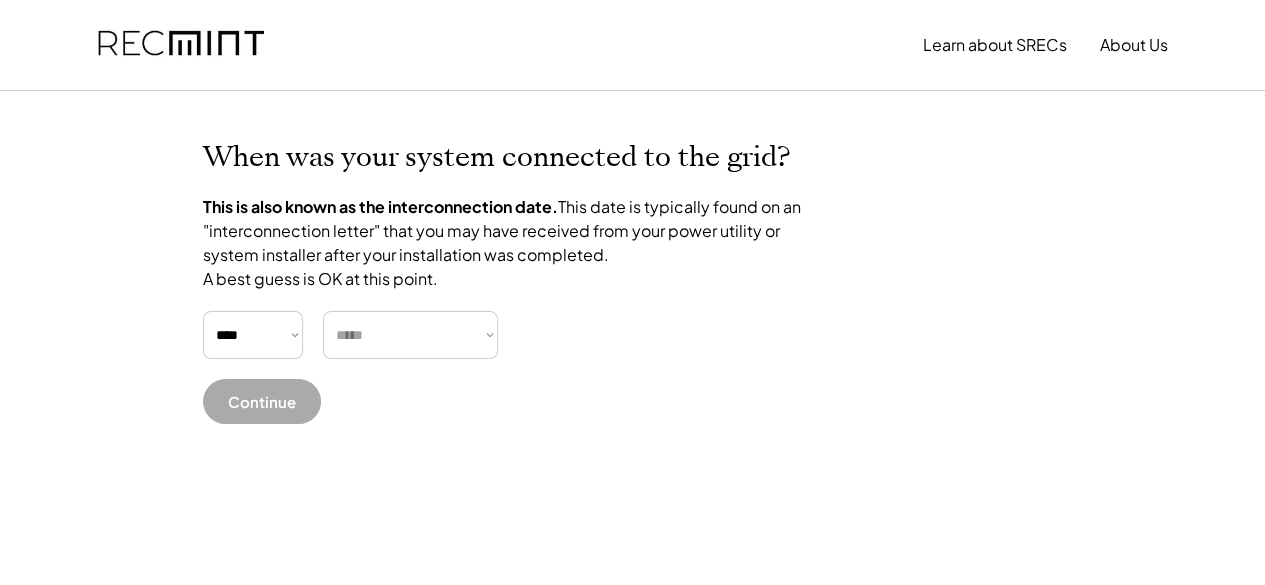 click on "***** ******* ******** ***** ***** *** **** **** ****** ********* ******* ******** ********" at bounding box center [410, 335] 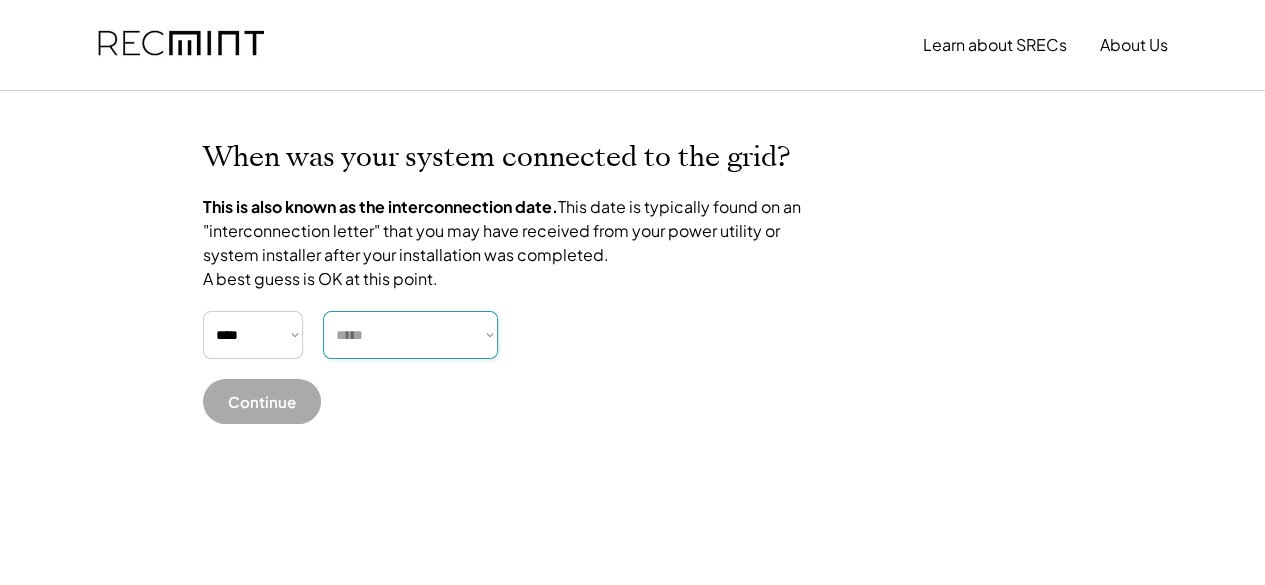 click on "***** ******* ******** ***** ***** *** **** **** ****** ********* ******* ******** ********" at bounding box center [410, 335] 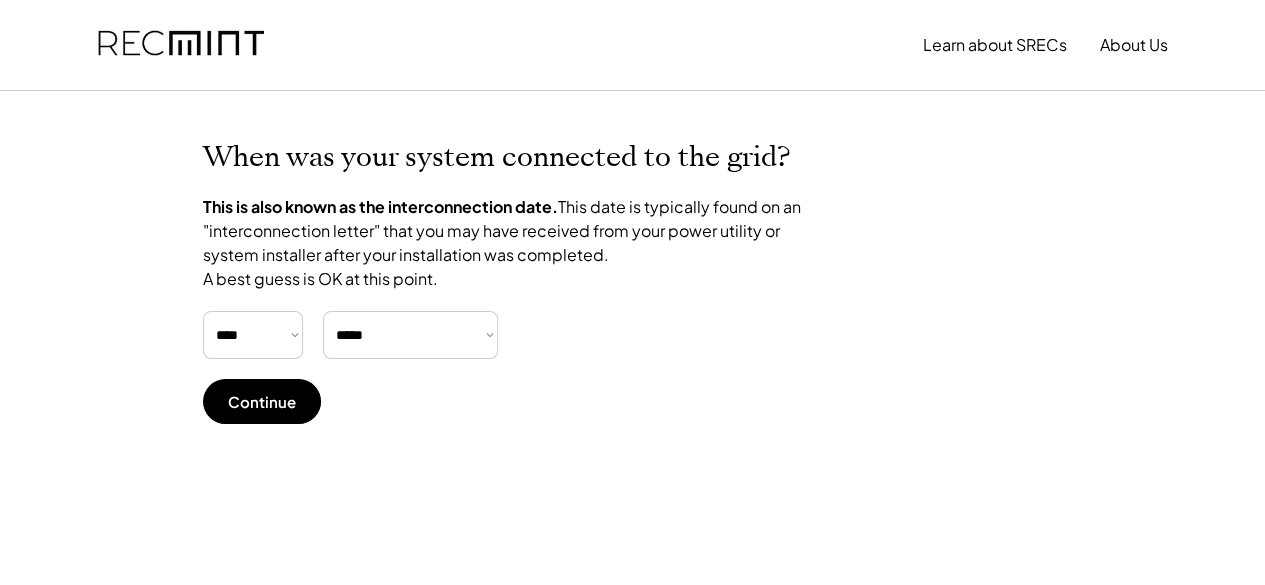 click on "***** ******* ******** ***** ***** *** **** **** ****** ********* ******* ******** ********" at bounding box center (410, 335) 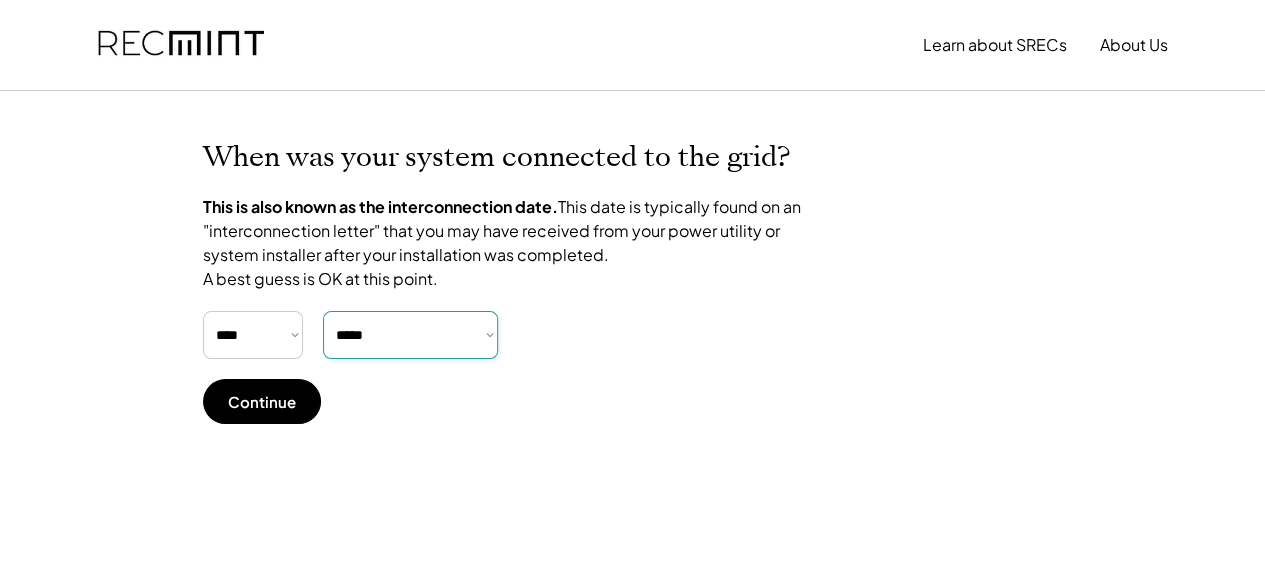 select on "********" 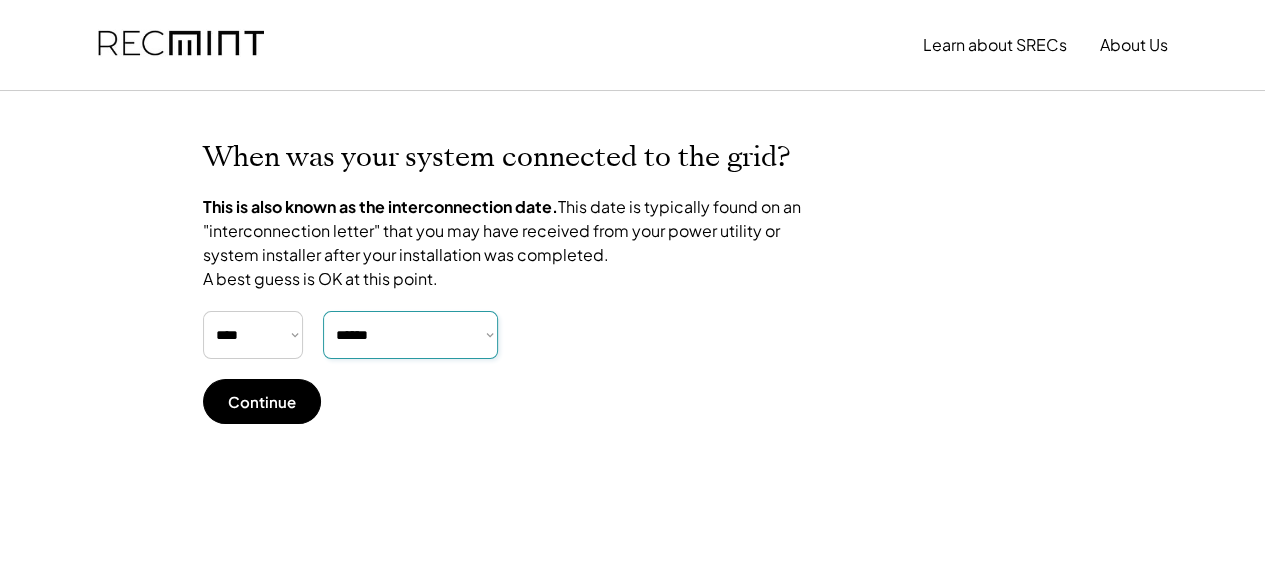 click on "***** ******* ******** ***** ***** *** **** **** ****** ********* ******* ******** ********" at bounding box center [410, 335] 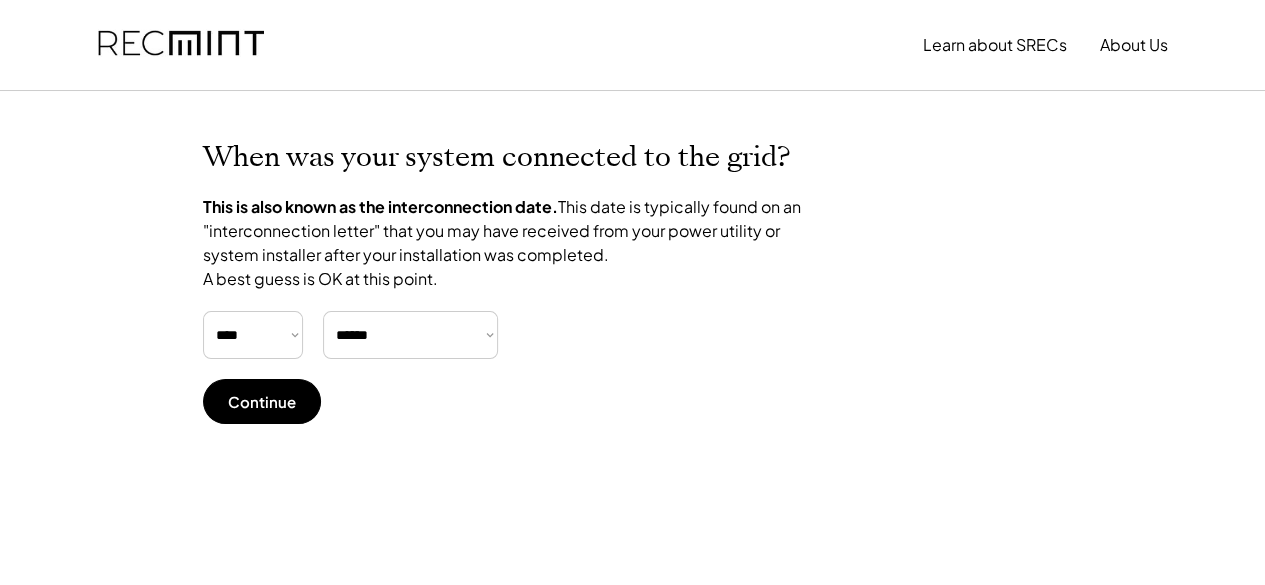 click on "Continue" at bounding box center (262, 401) 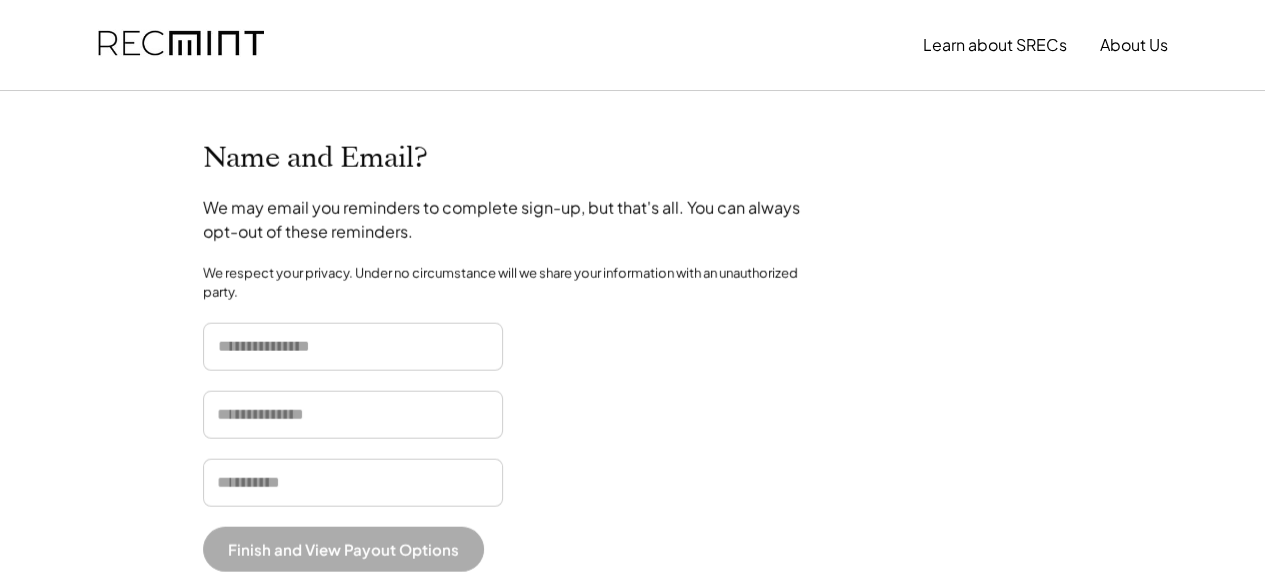 click at bounding box center [353, 346] 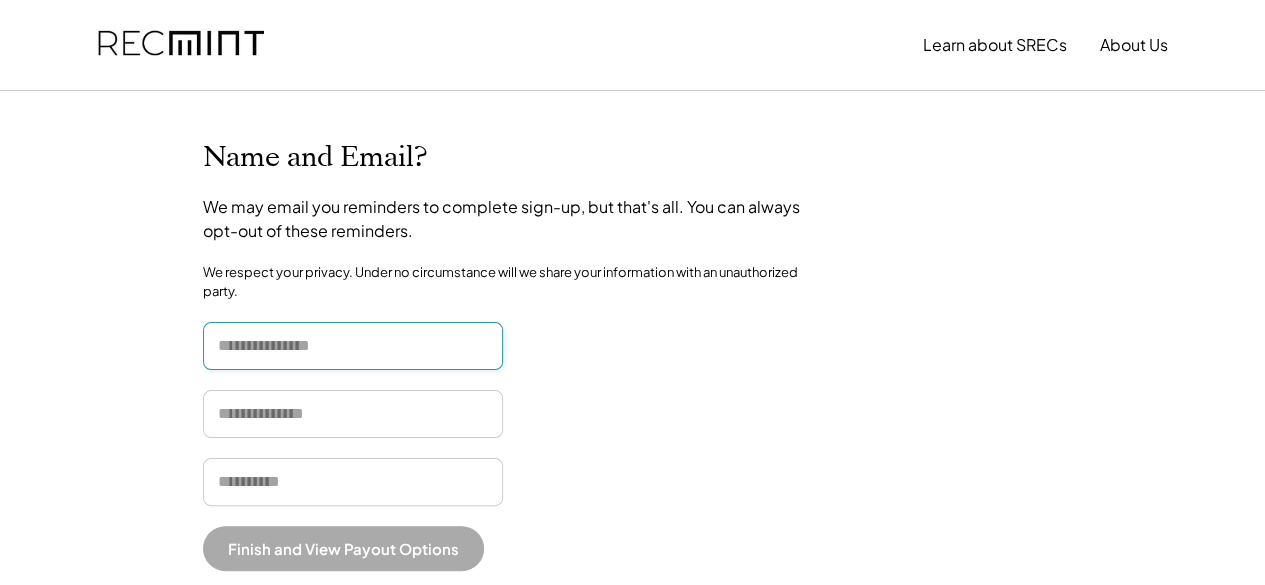click at bounding box center (353, 346) 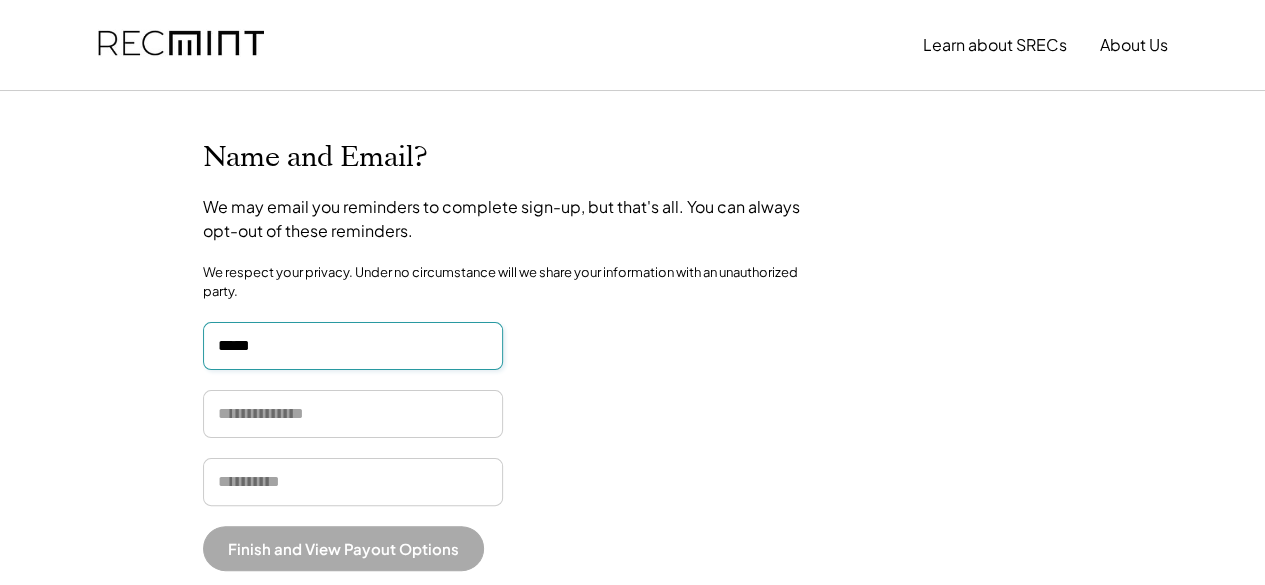 type on "*****" 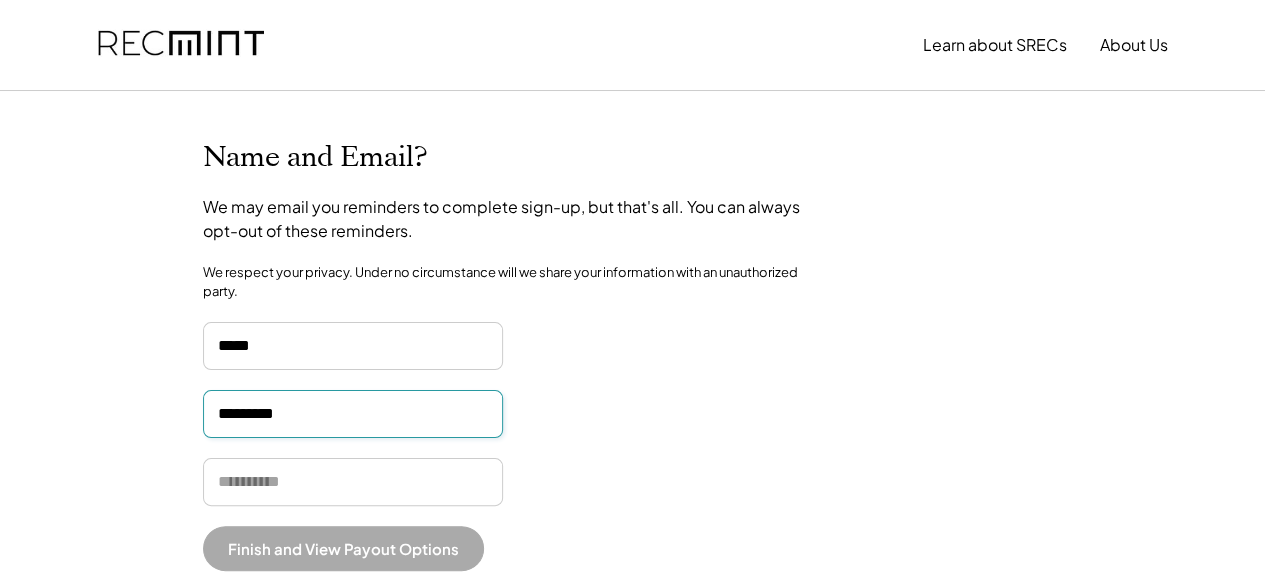 type on "*********" 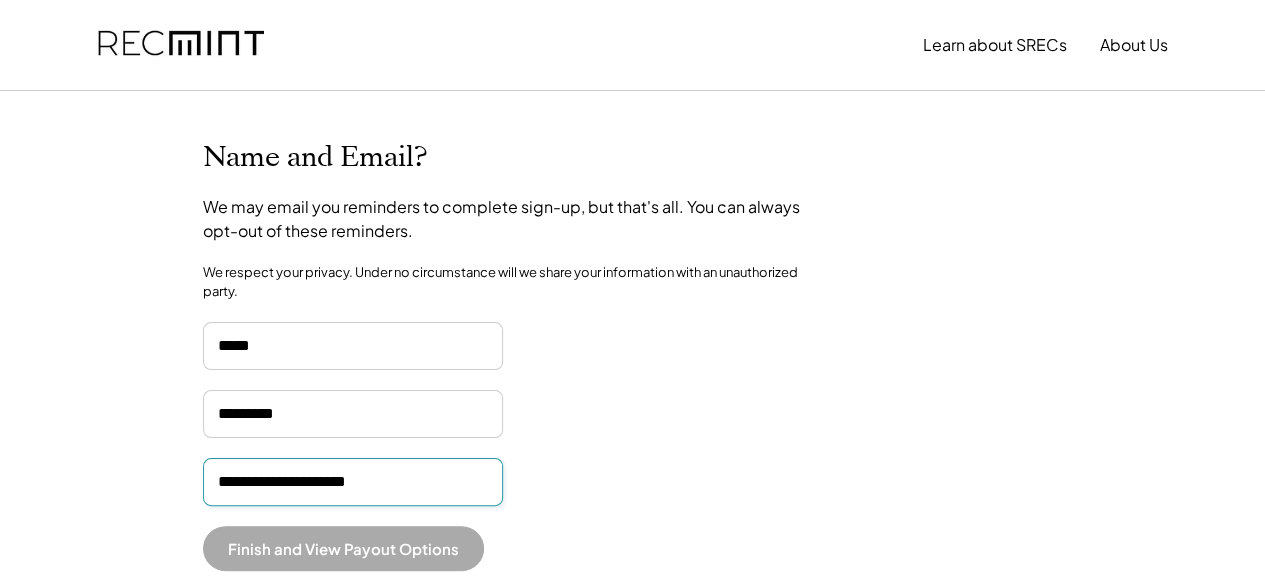 click on "**********" at bounding box center (633, 391) 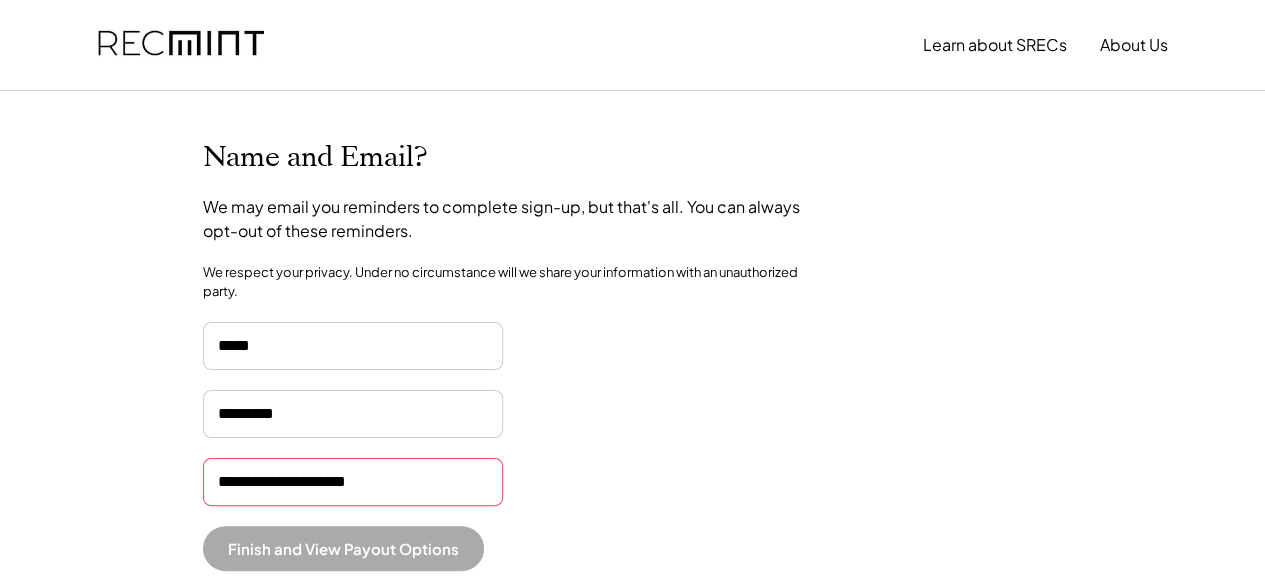 click on "**********" at bounding box center (633, 391) 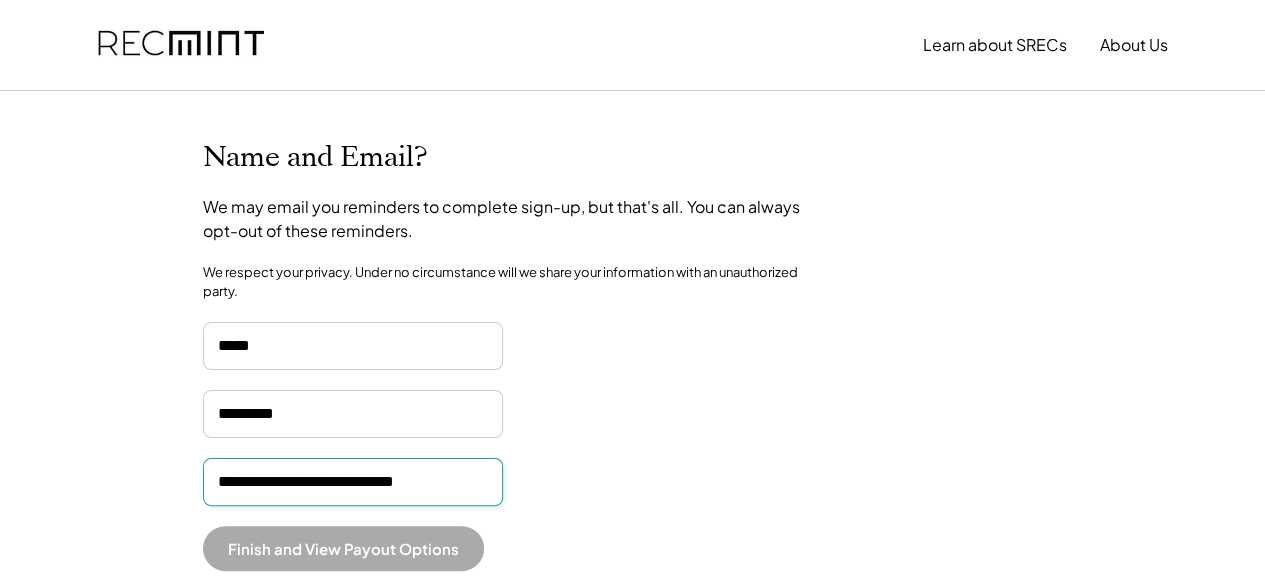 type on "**********" 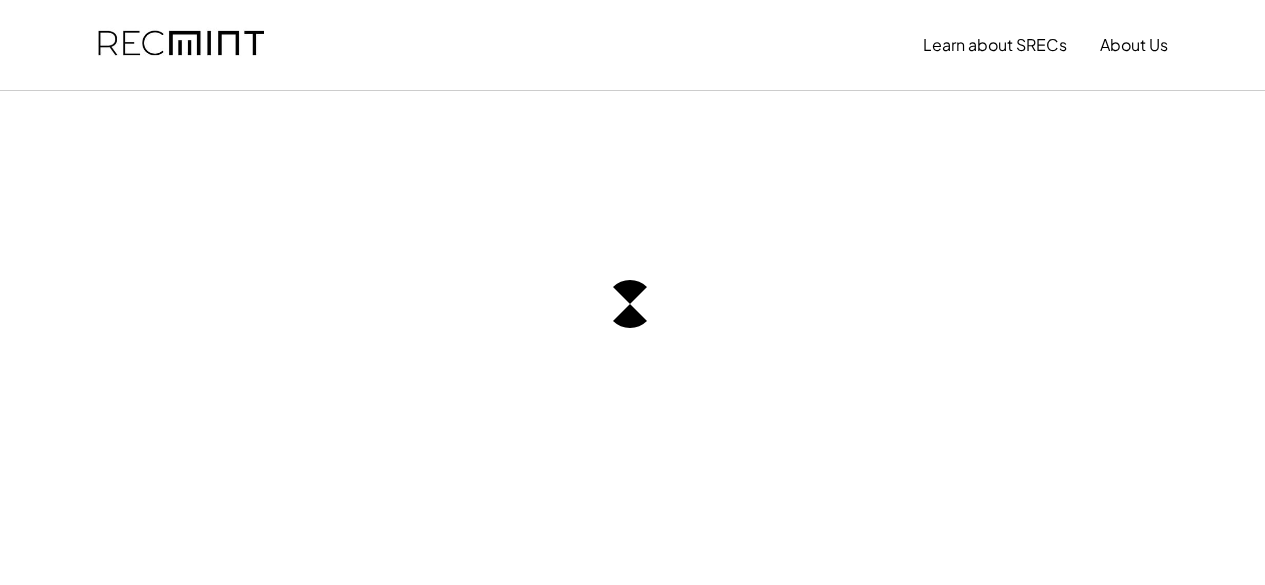 scroll, scrollTop: 0, scrollLeft: 0, axis: both 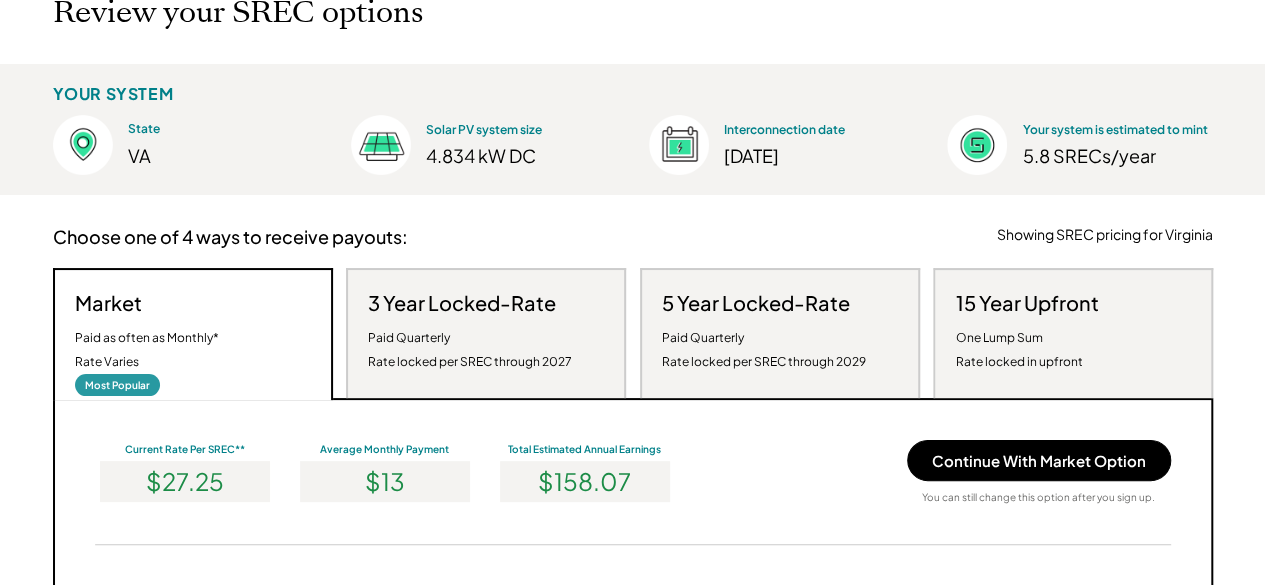 click on "Paid Quarterly
Rate locked per SREC through 2027" at bounding box center (470, 350) 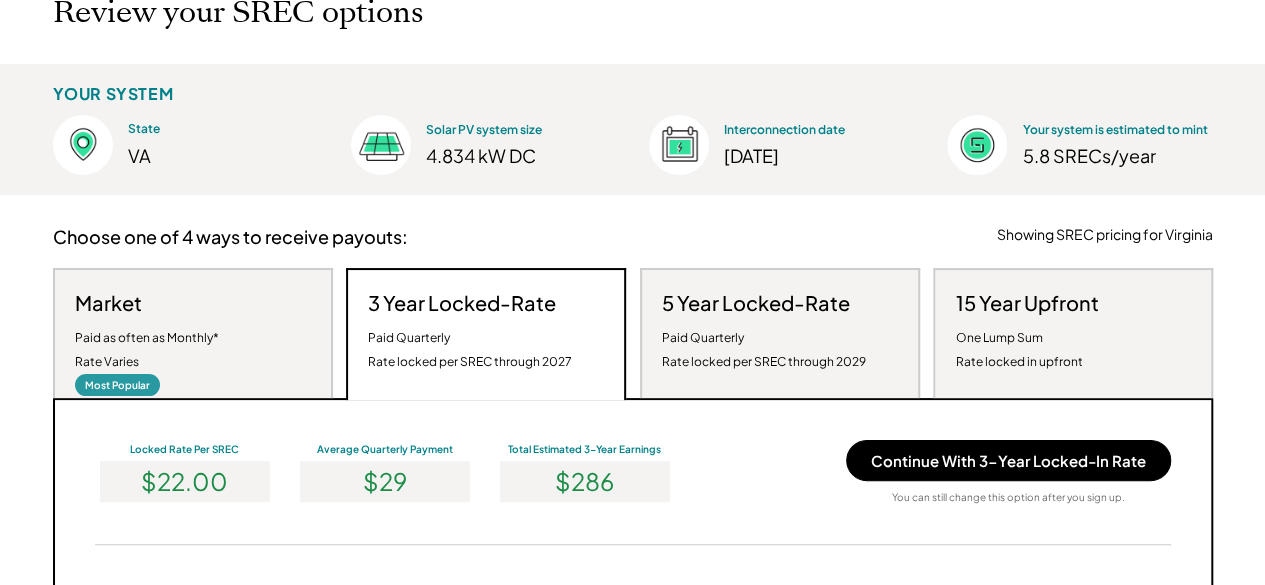 scroll, scrollTop: 999620, scrollLeft: 999260, axis: both 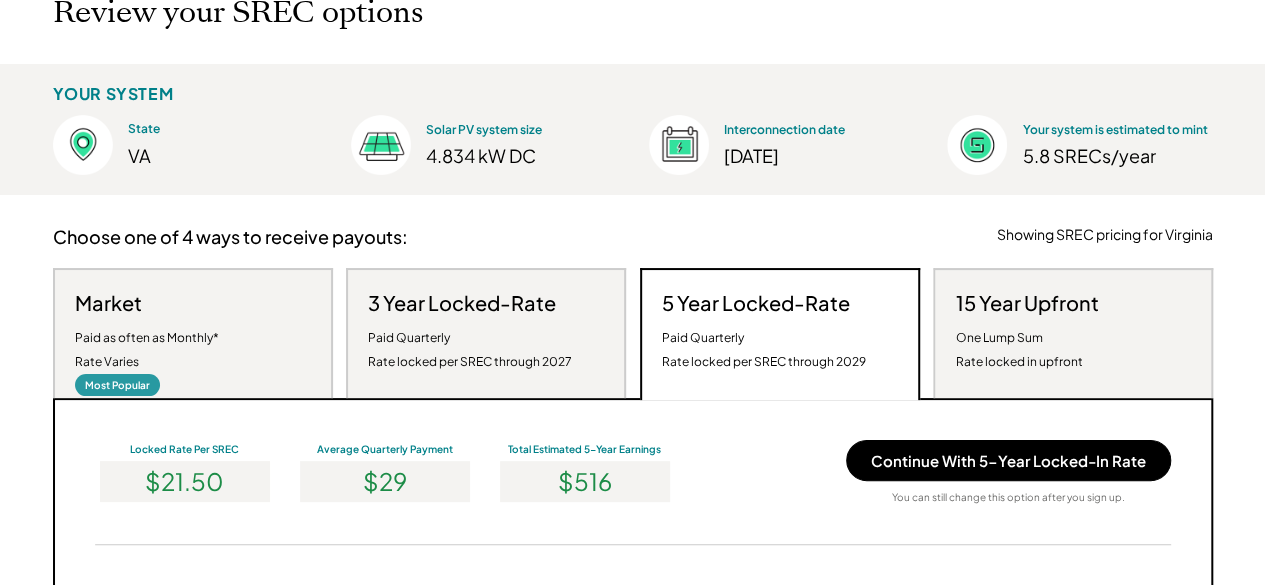 click on "15 Year Upfront One Lump Sum
Rate locked in upfront" at bounding box center (1073, 333) 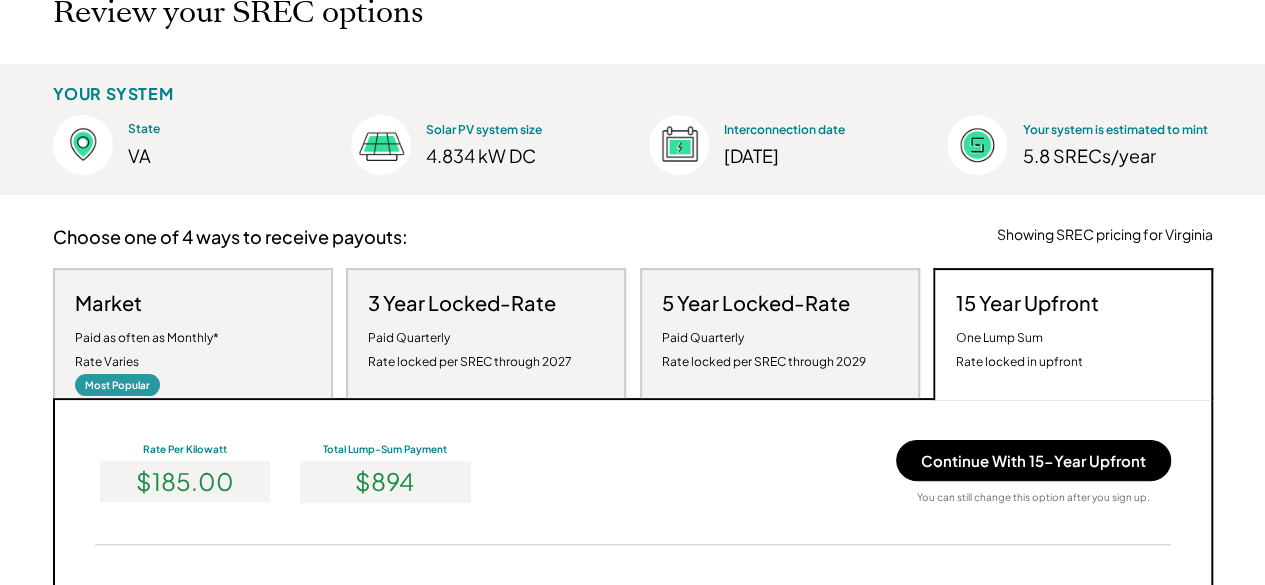 scroll, scrollTop: 999620, scrollLeft: 999260, axis: both 